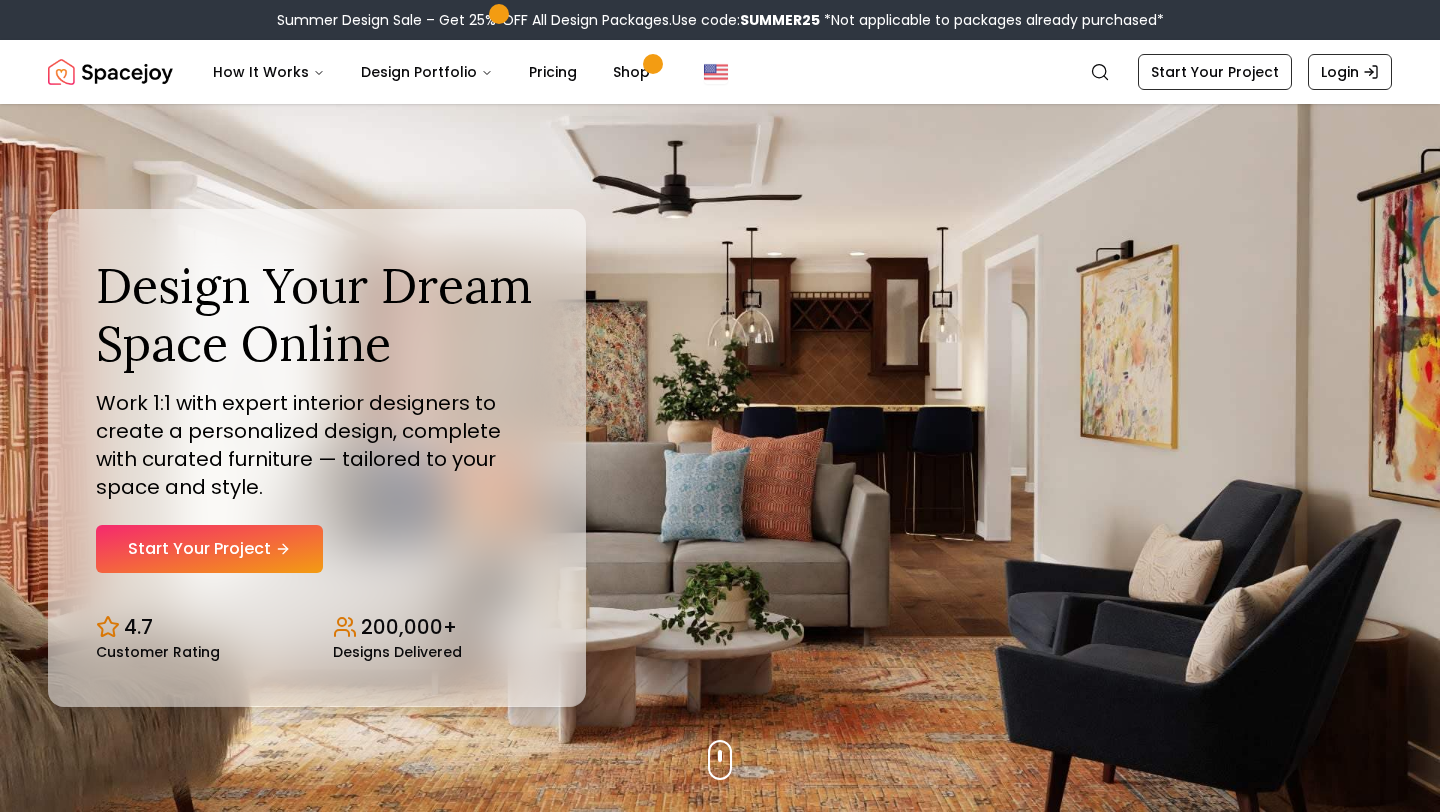 scroll, scrollTop: 0, scrollLeft: 0, axis: both 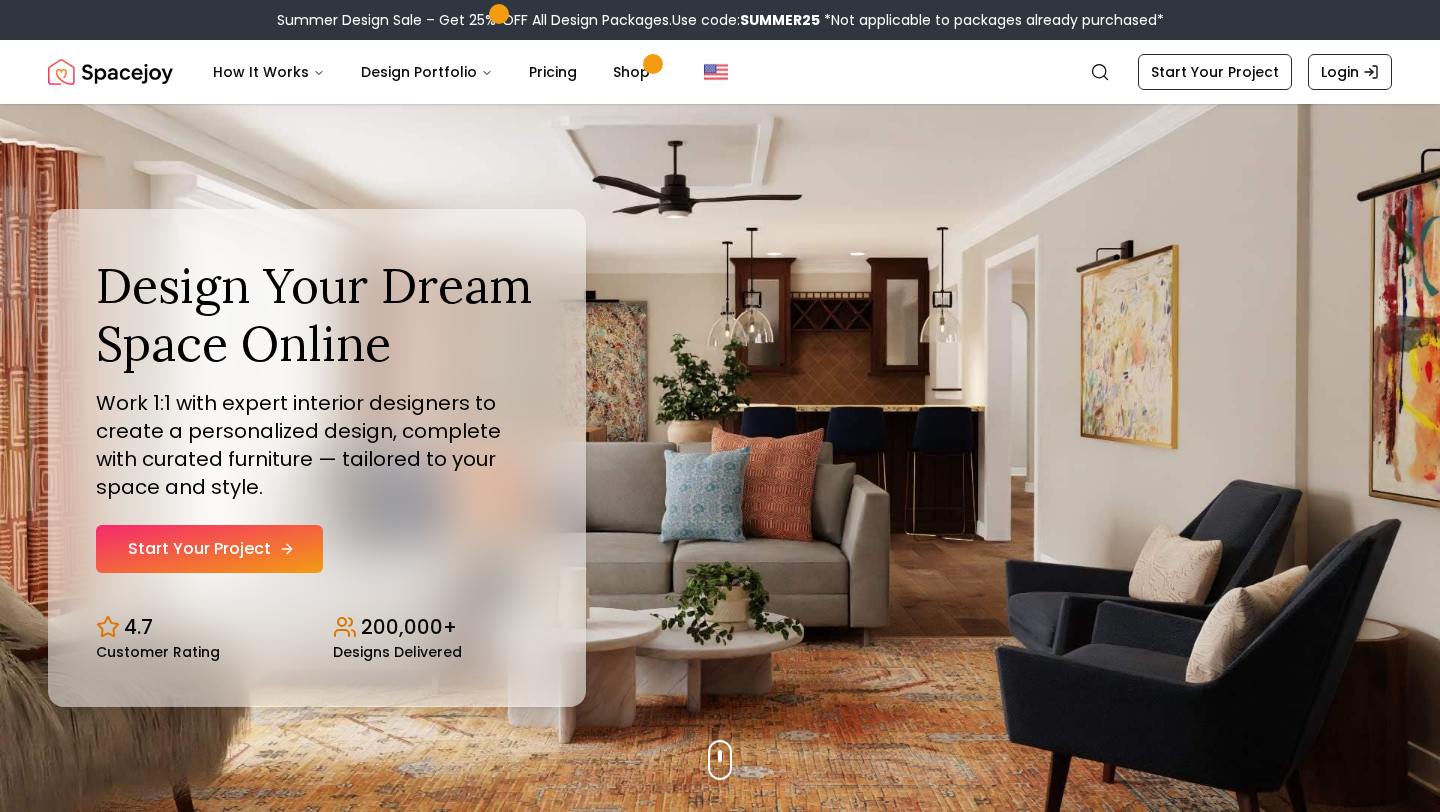 click on "Start Your Project" at bounding box center (209, 549) 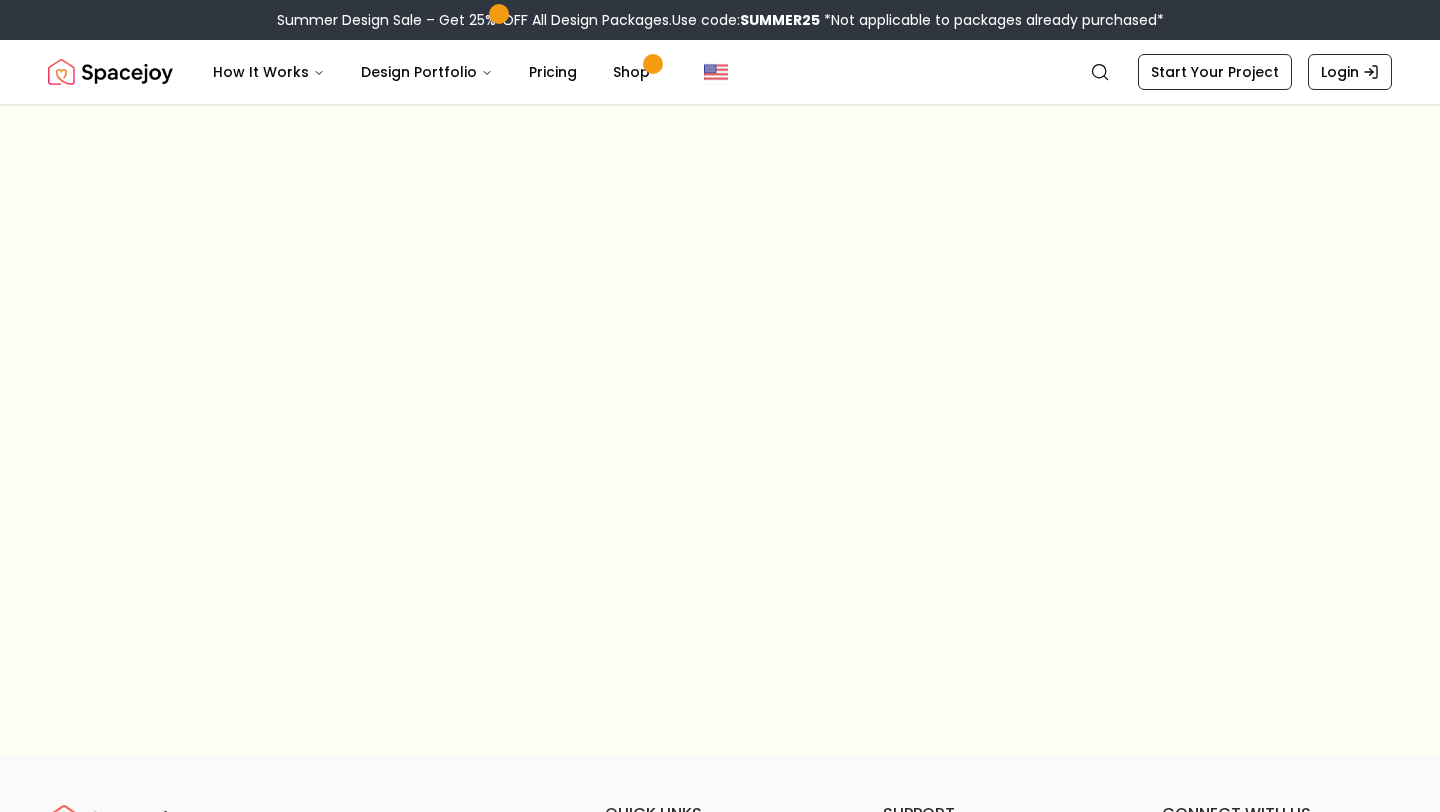 scroll, scrollTop: 0, scrollLeft: 0, axis: both 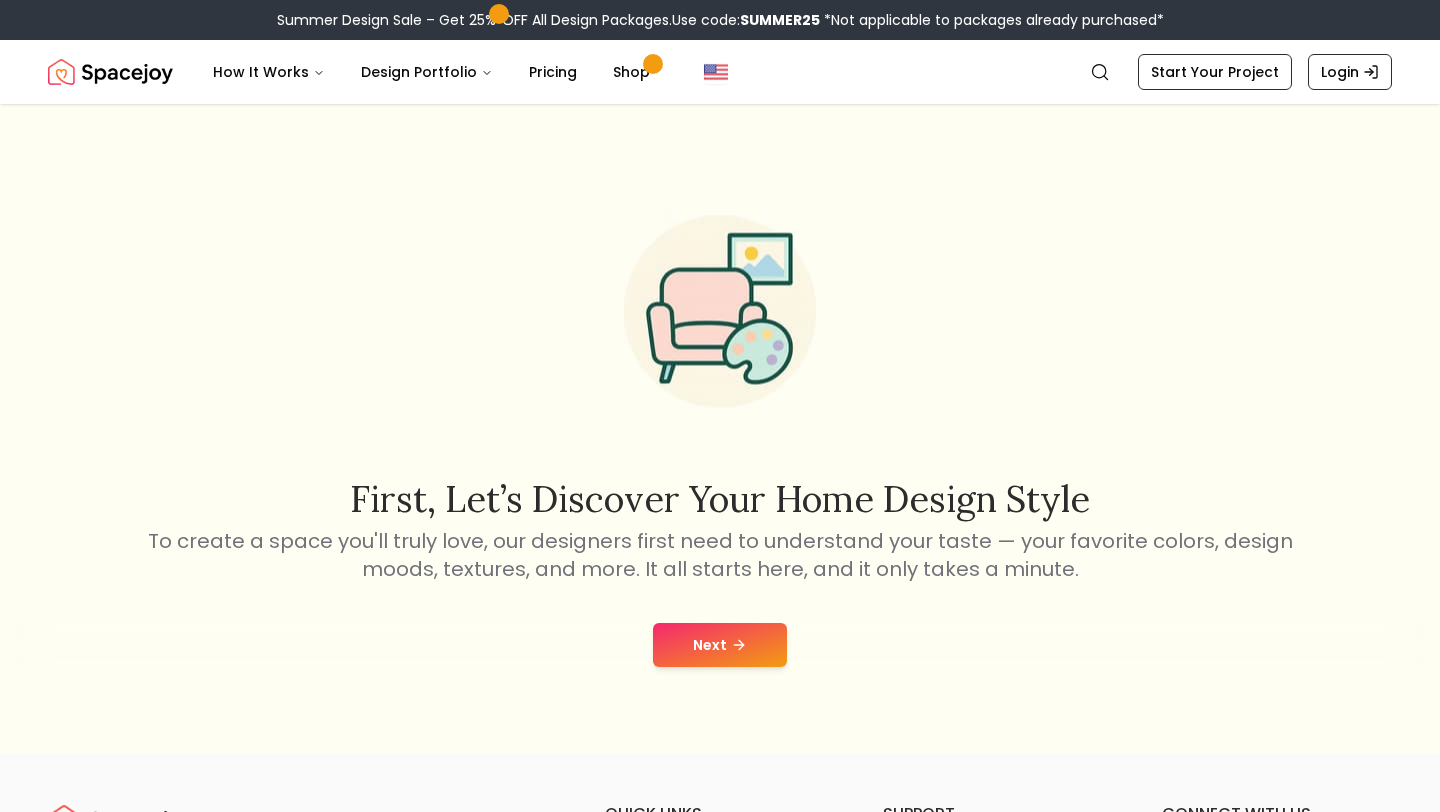 click 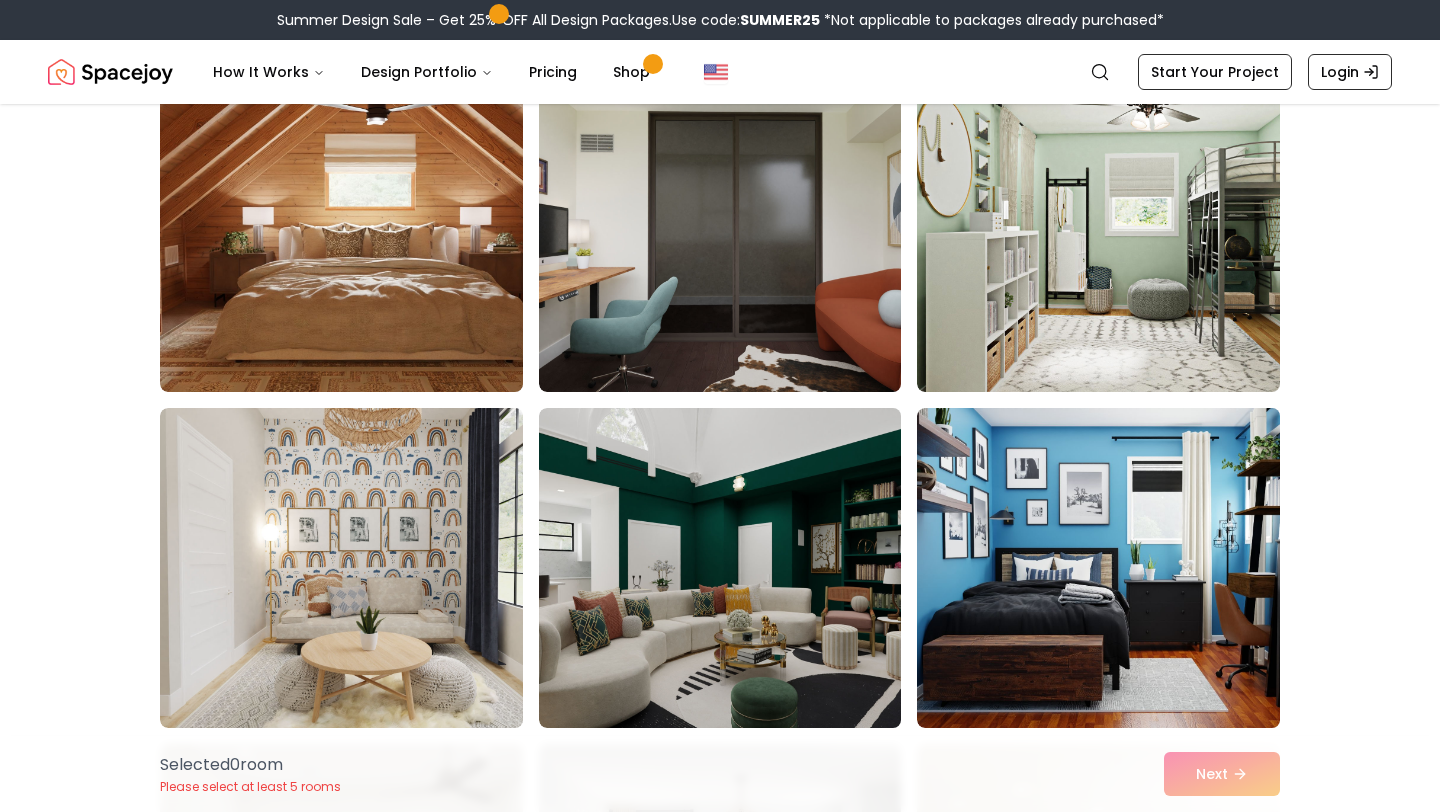 scroll, scrollTop: 0, scrollLeft: 0, axis: both 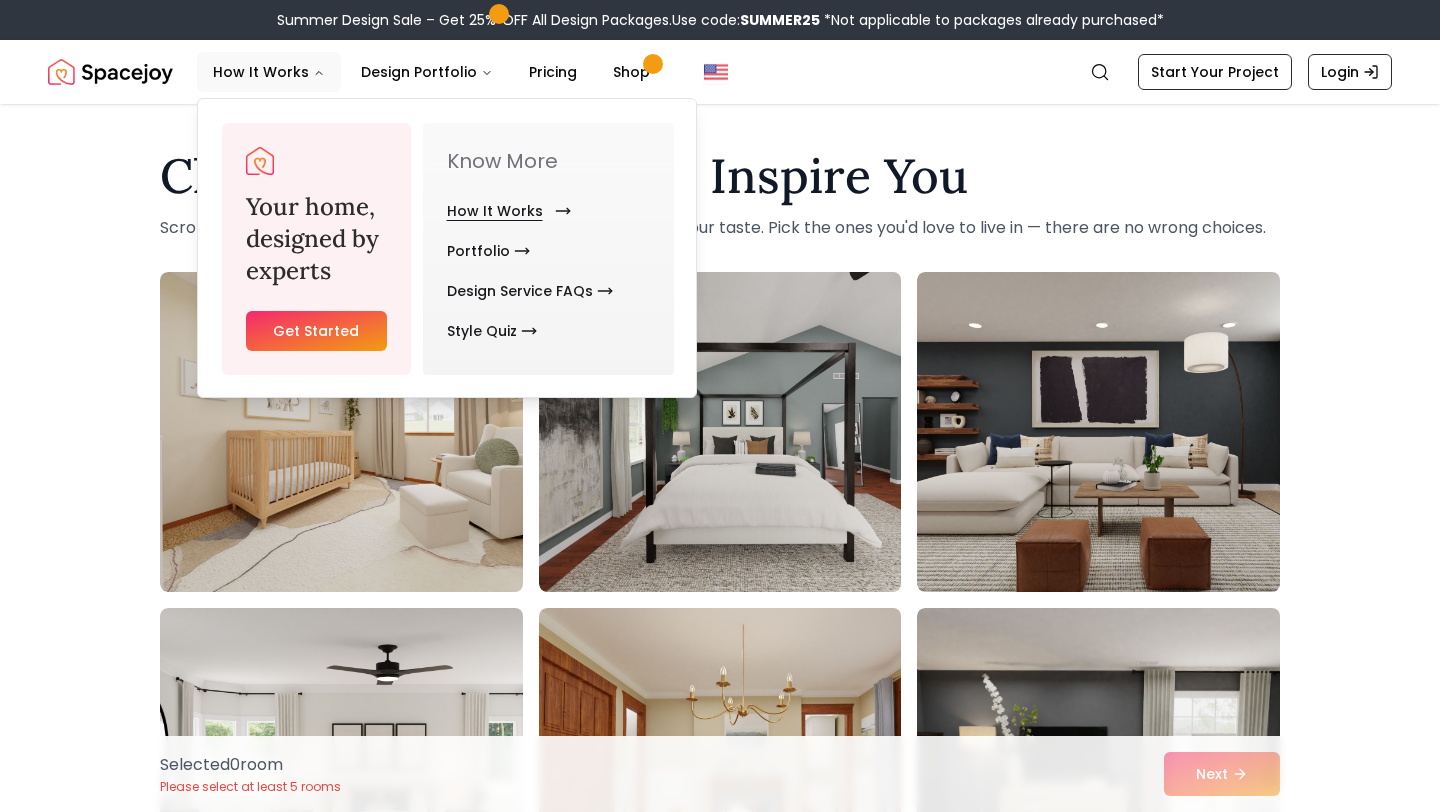 click on "How It Works" at bounding box center [505, 211] 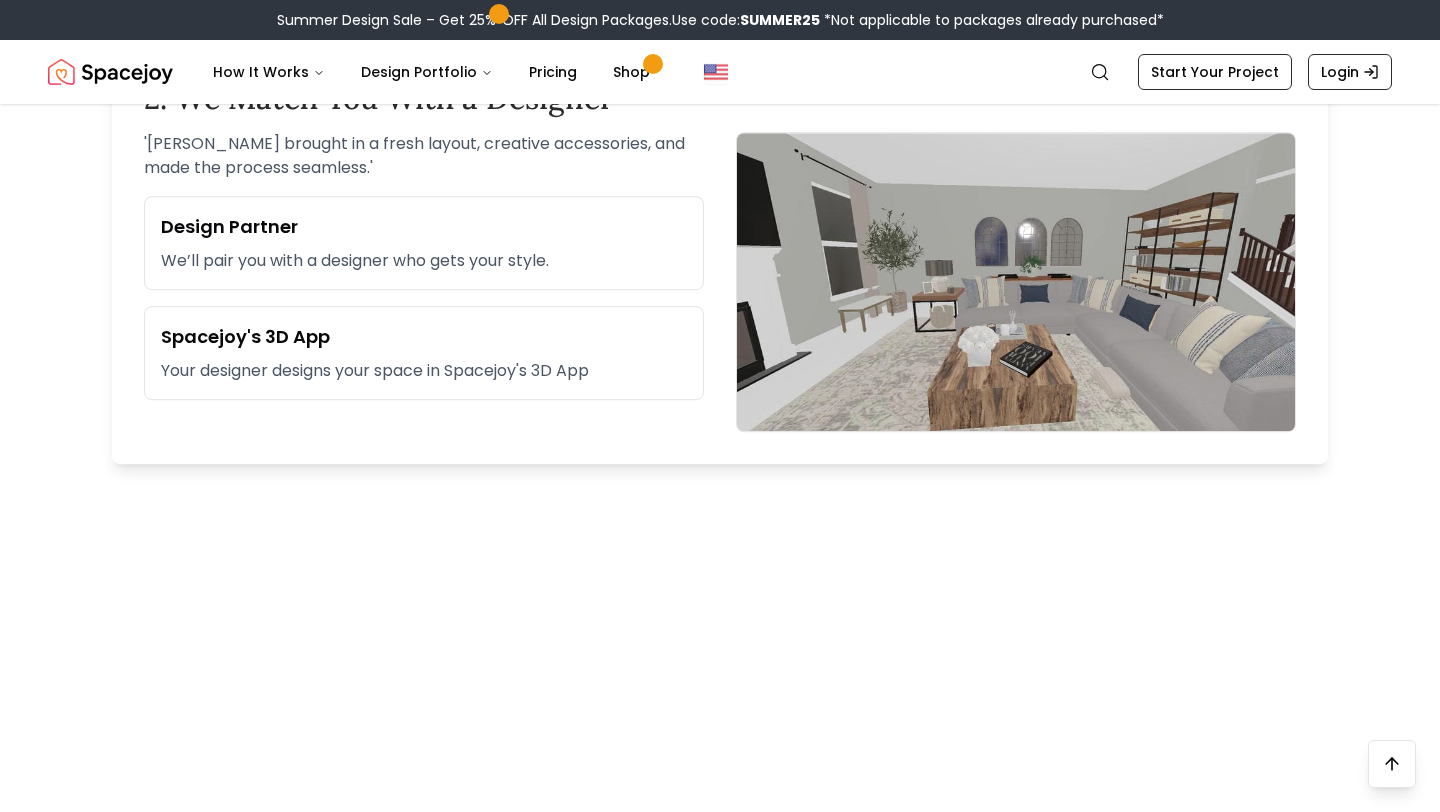 scroll, scrollTop: 903, scrollLeft: 0, axis: vertical 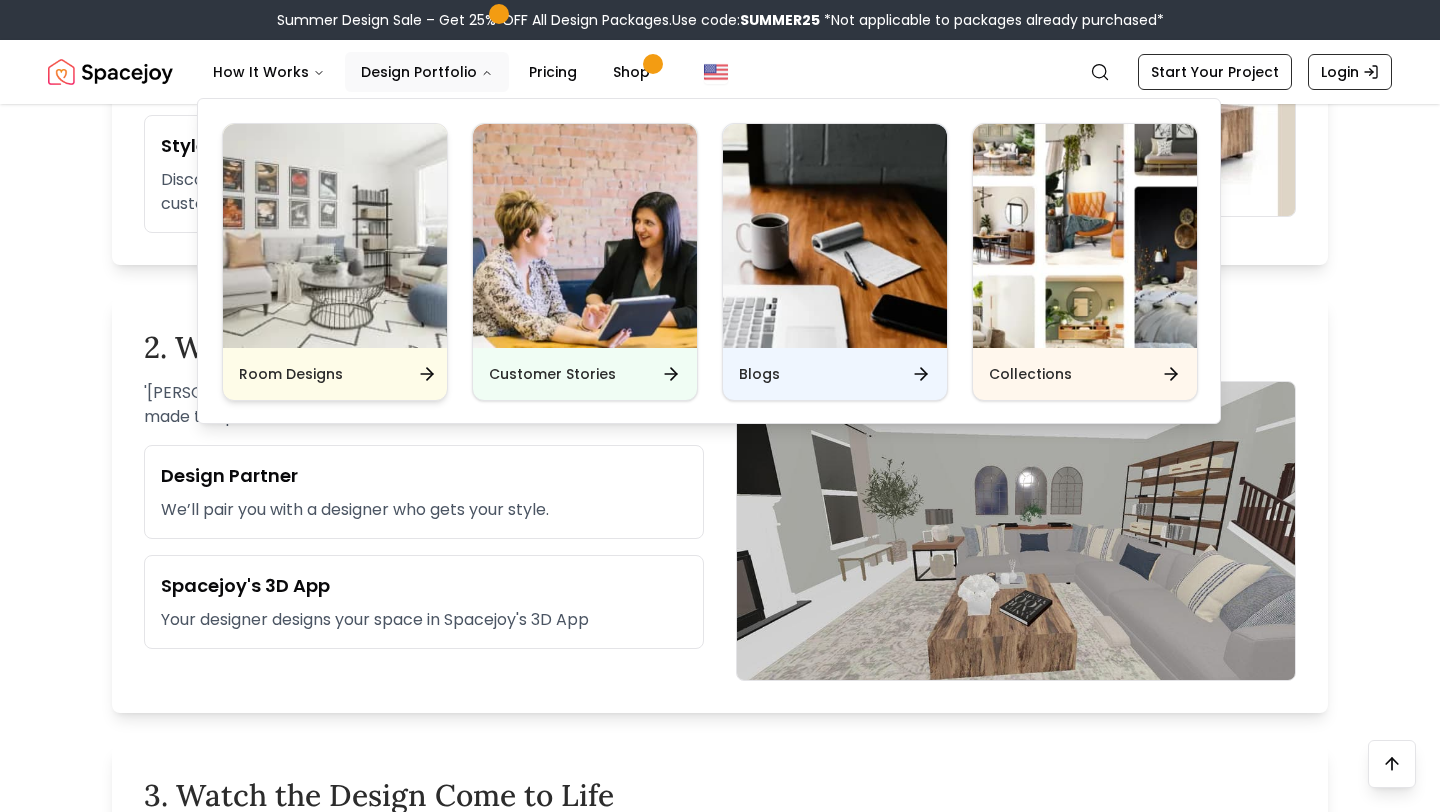 click at bounding box center [335, 236] 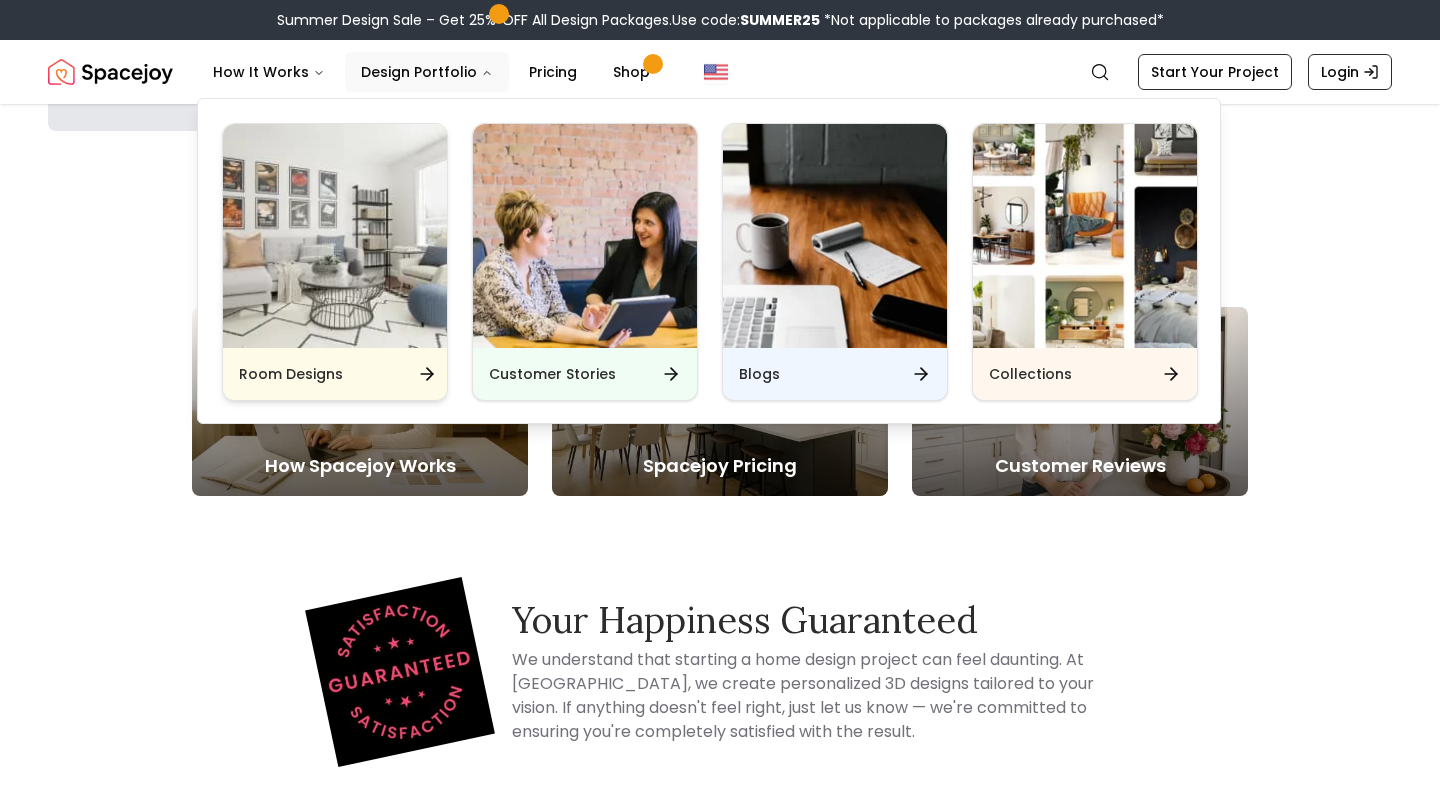 scroll, scrollTop: 0, scrollLeft: 0, axis: both 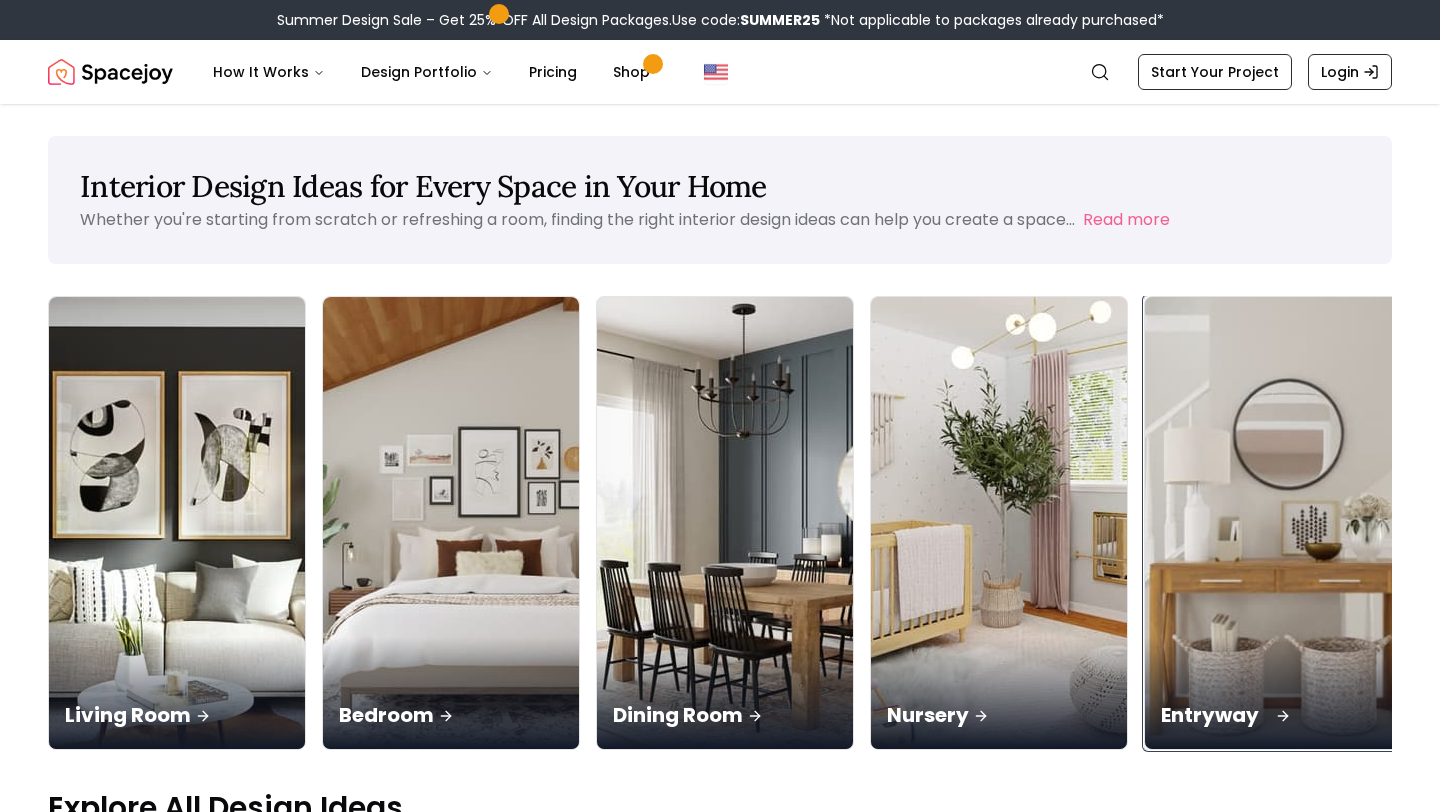 click on "Entryway" at bounding box center [1273, 715] 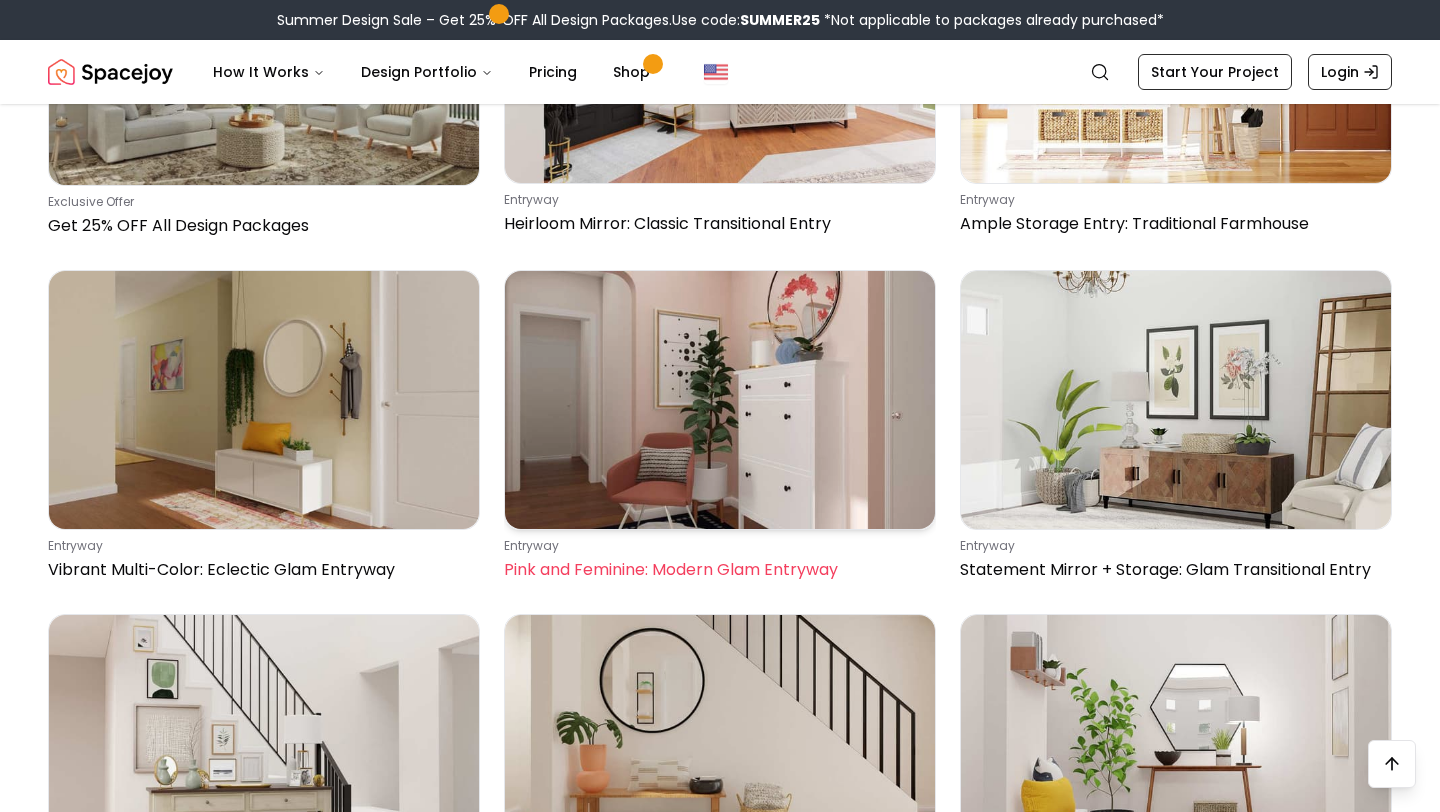 scroll, scrollTop: 5031, scrollLeft: 0, axis: vertical 